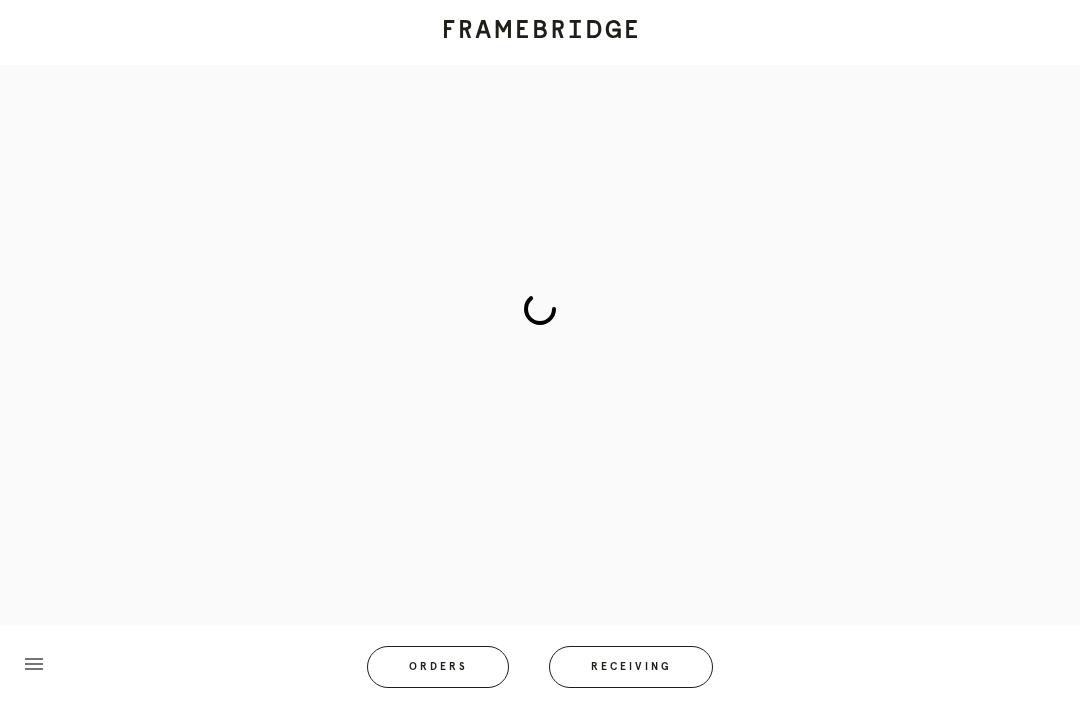 click on "Receiving" at bounding box center [631, 667] 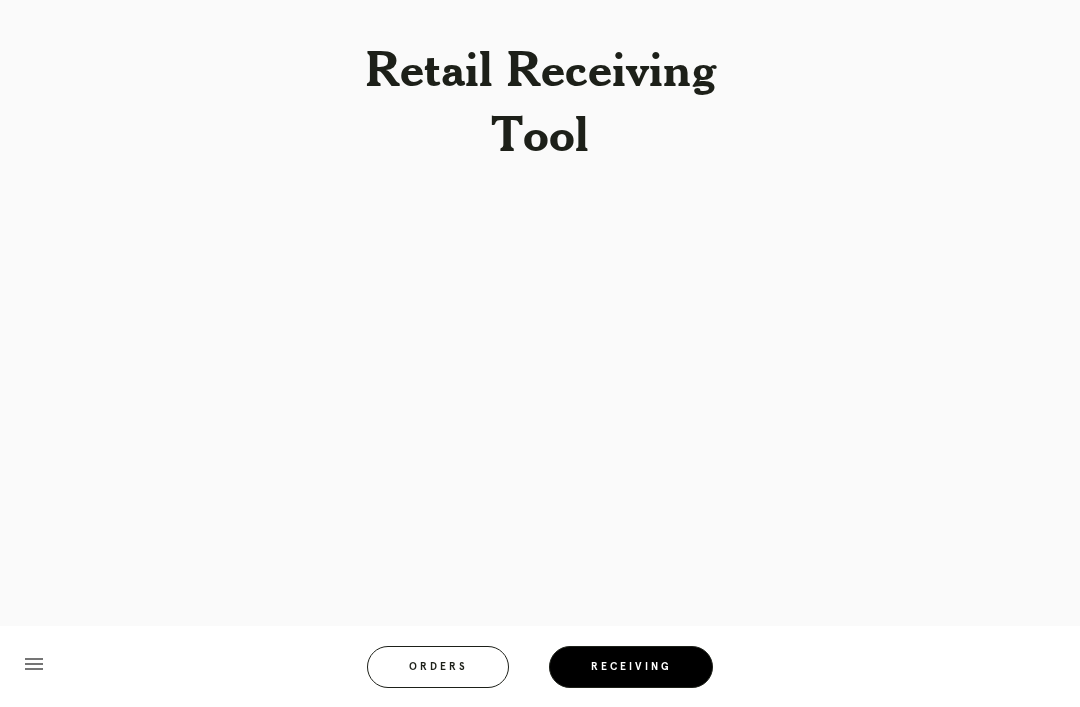 scroll, scrollTop: 64, scrollLeft: 0, axis: vertical 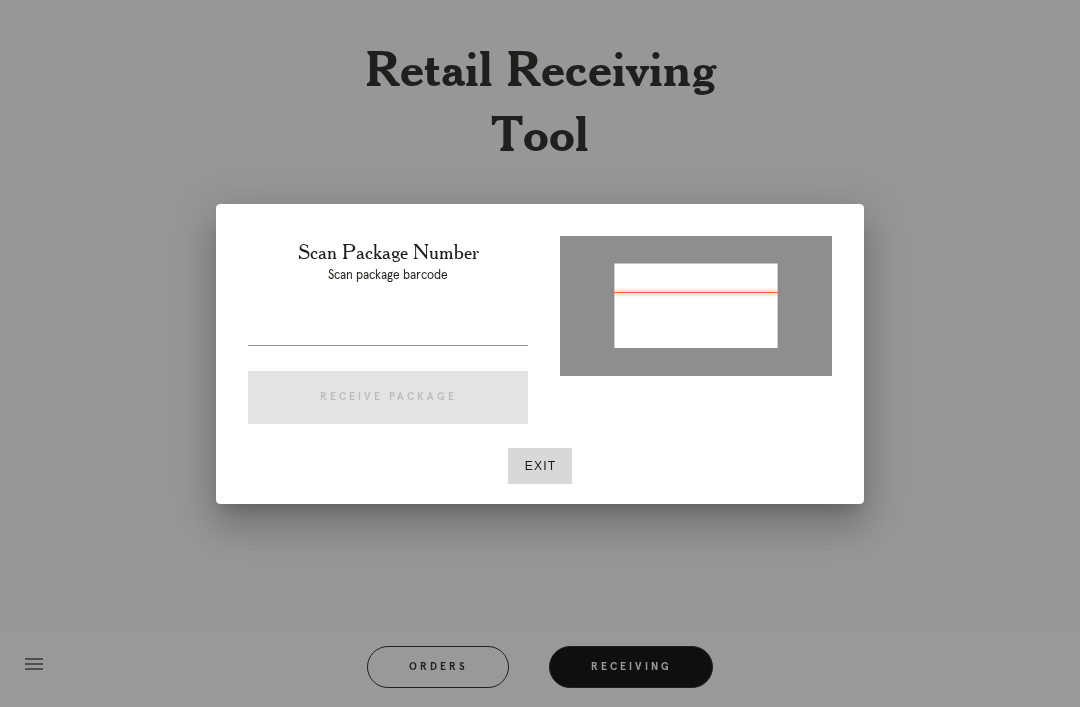 type on "P220550775778801" 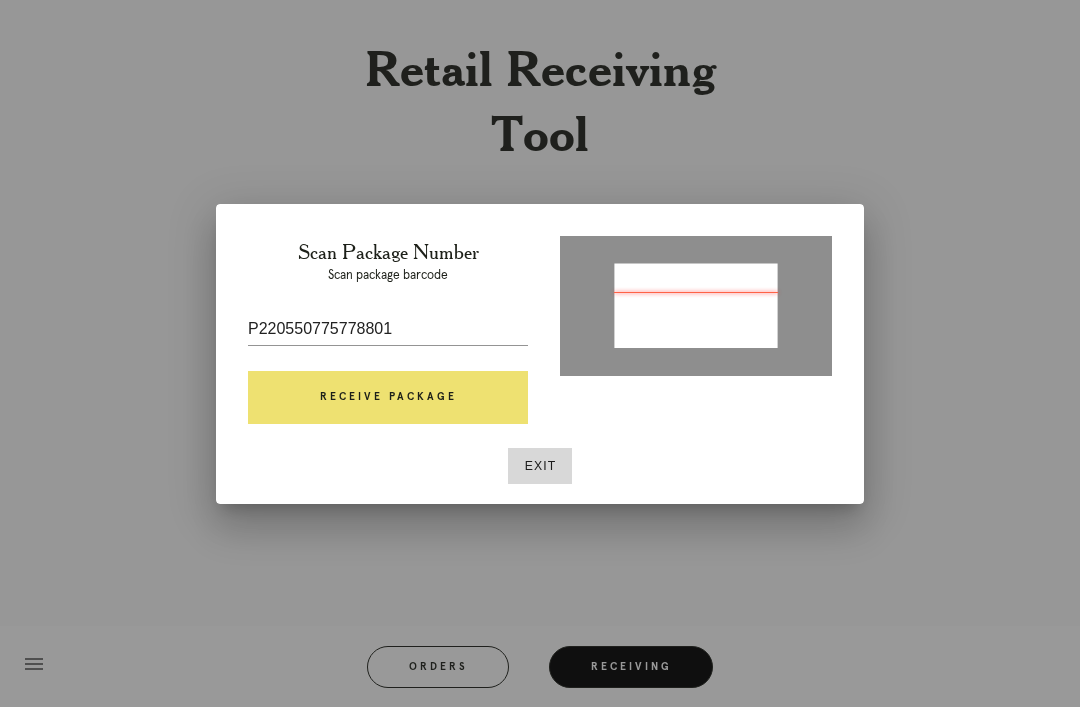 click on "Receive Package" at bounding box center (388, 398) 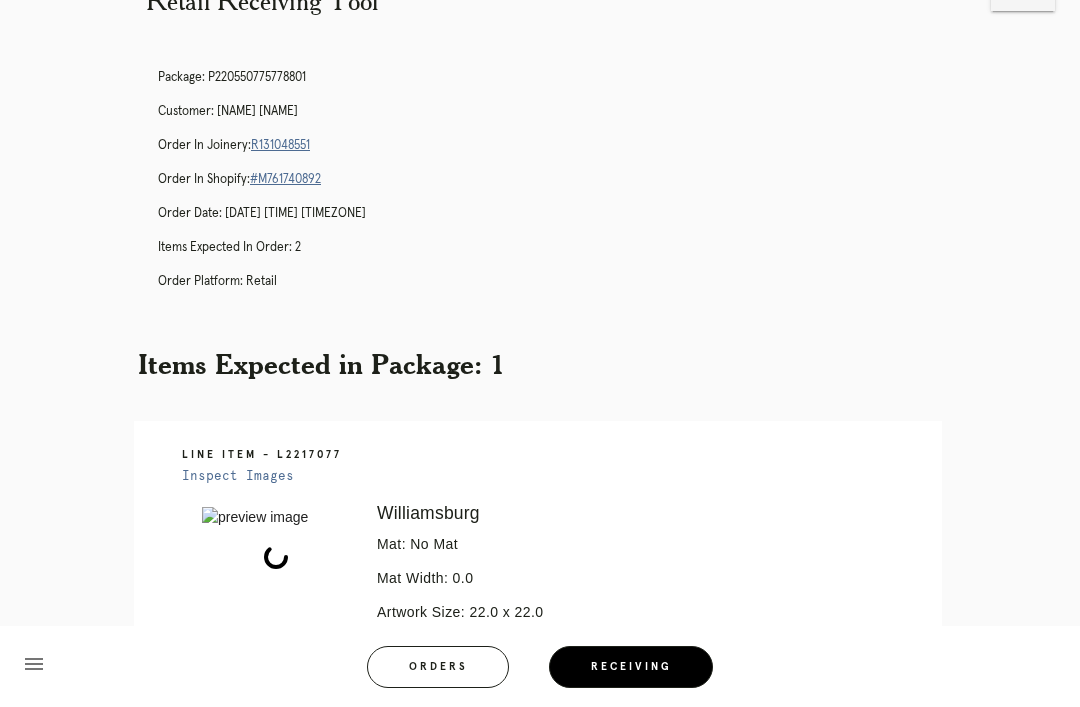 click on "R131048551" at bounding box center (280, 145) 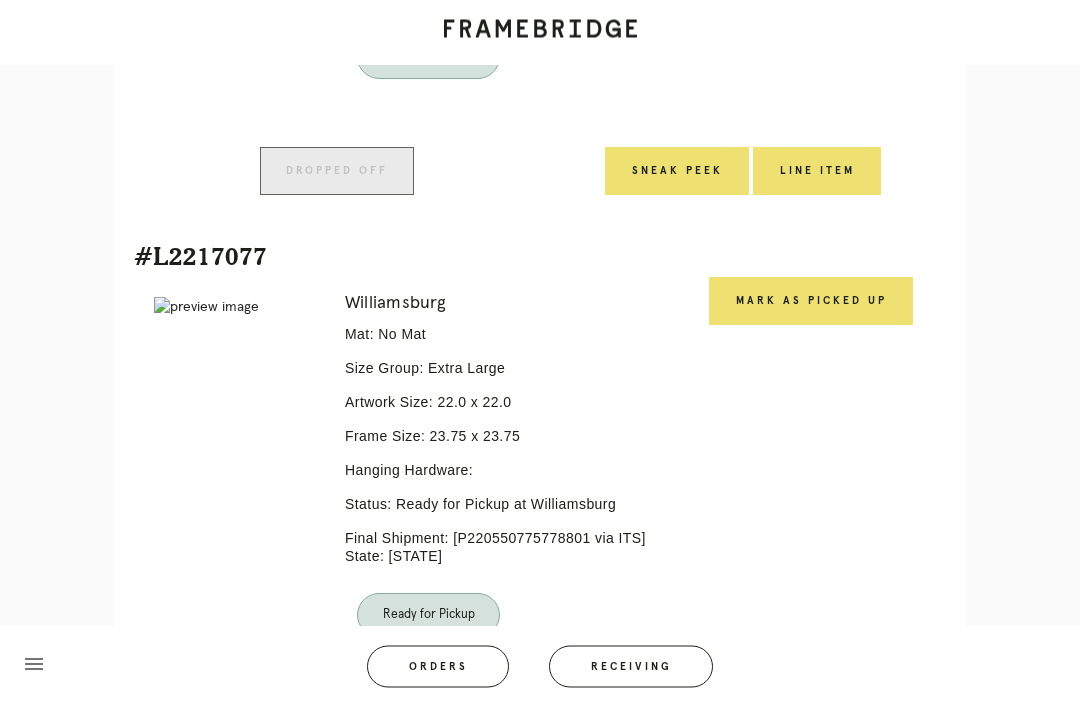 scroll, scrollTop: 892, scrollLeft: 0, axis: vertical 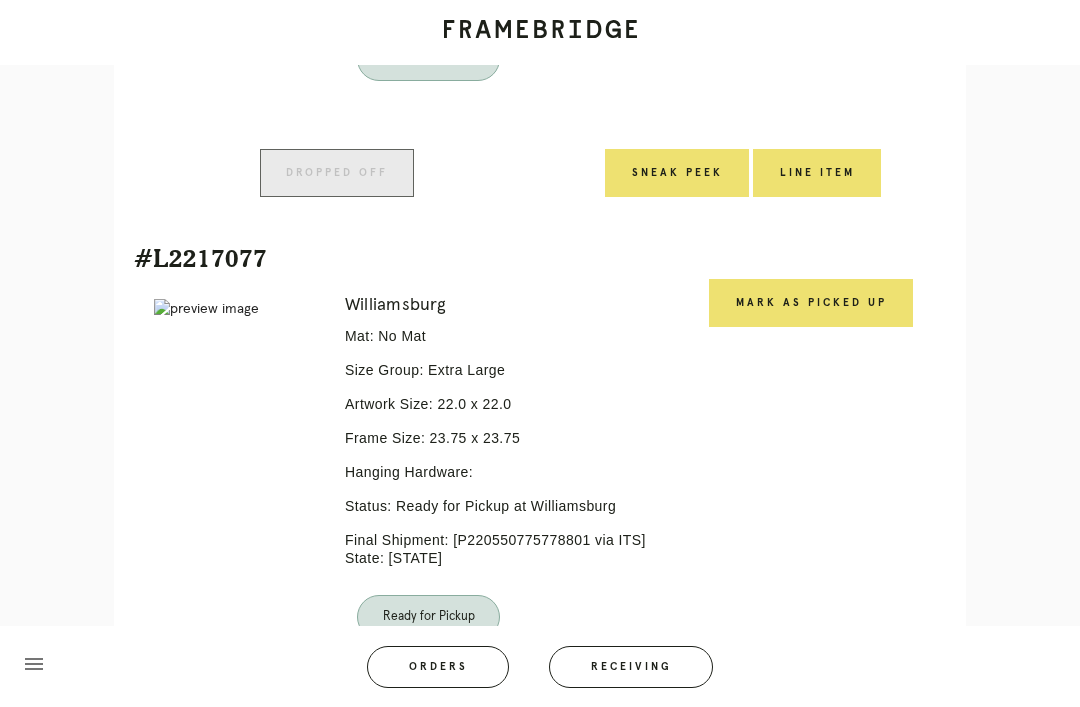 click on "Mark as Picked Up" at bounding box center [811, 303] 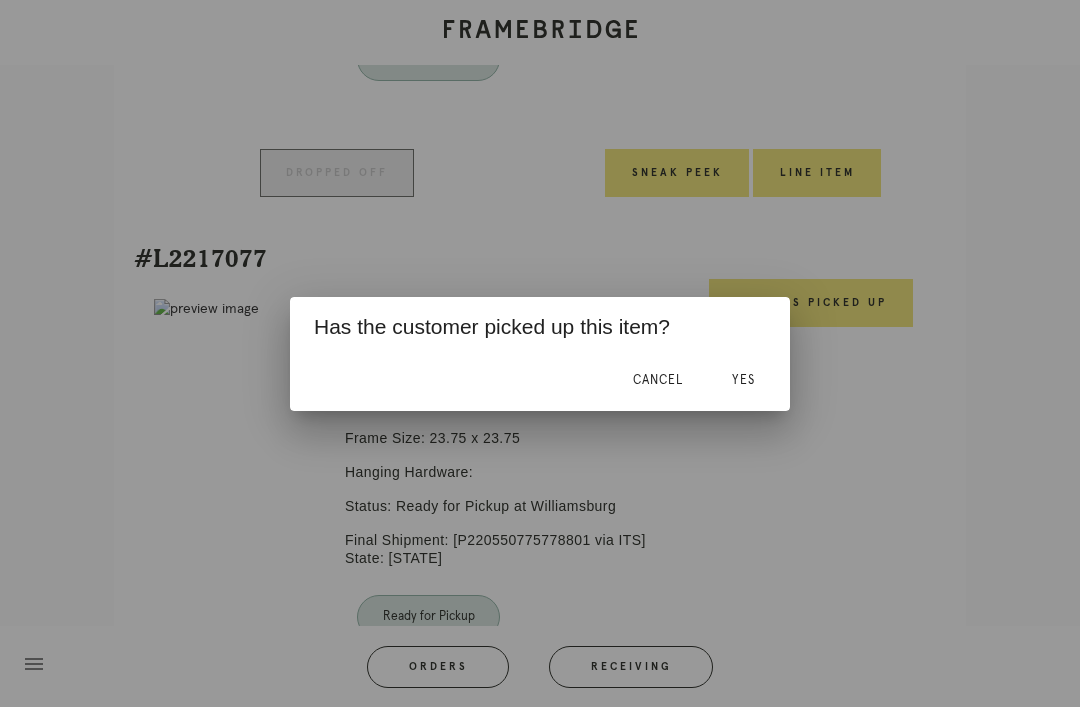 click on "Yes" at bounding box center (743, 380) 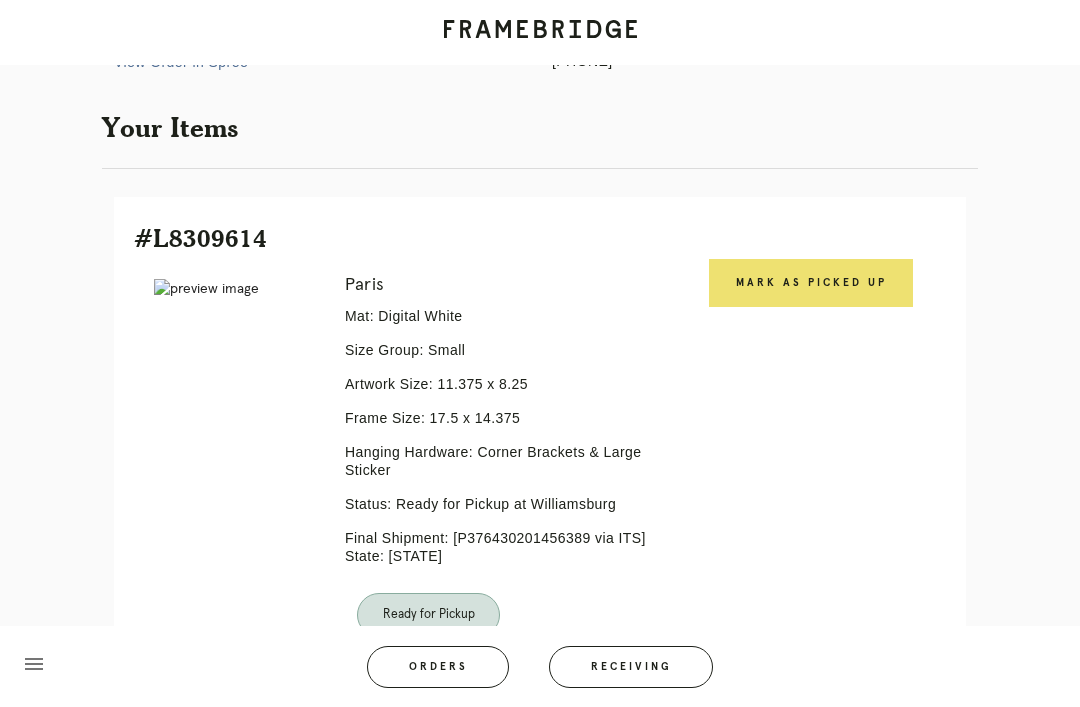 scroll, scrollTop: 333, scrollLeft: 0, axis: vertical 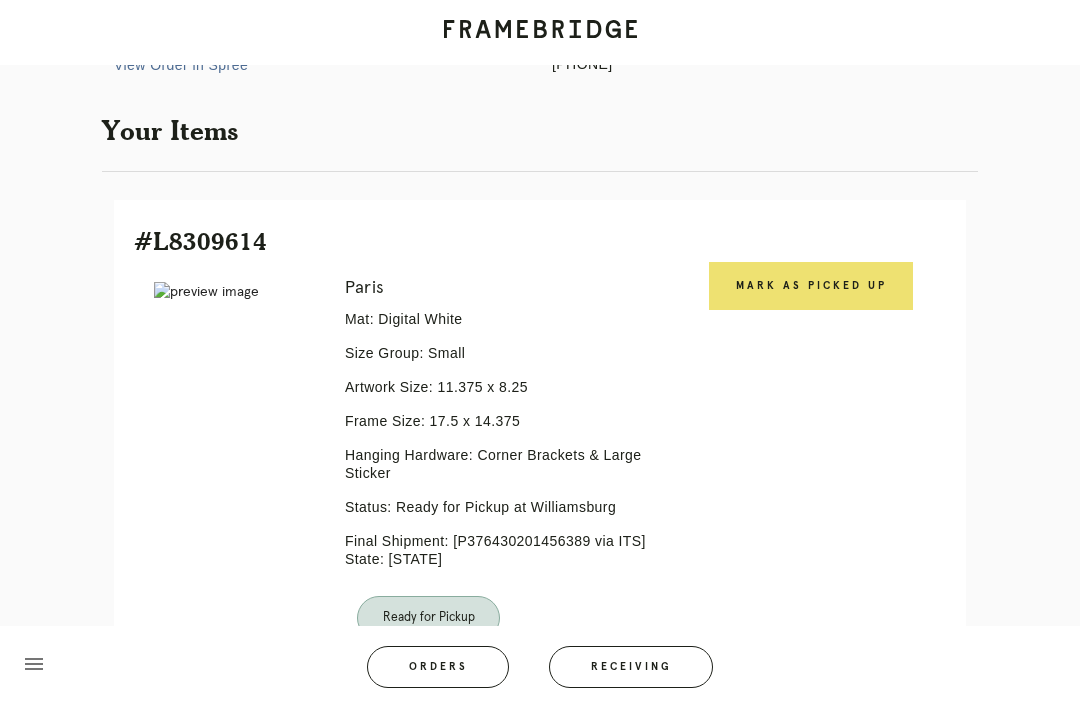 click on "Mark as Picked Up" at bounding box center [811, 286] 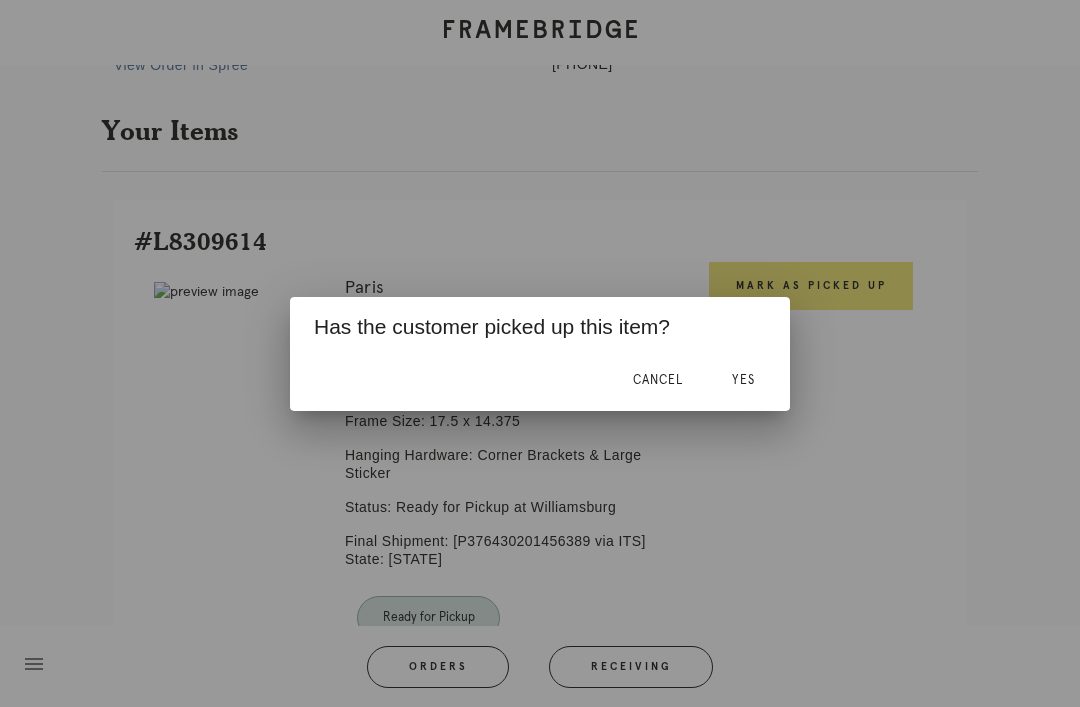 click on "Yes" at bounding box center [743, 381] 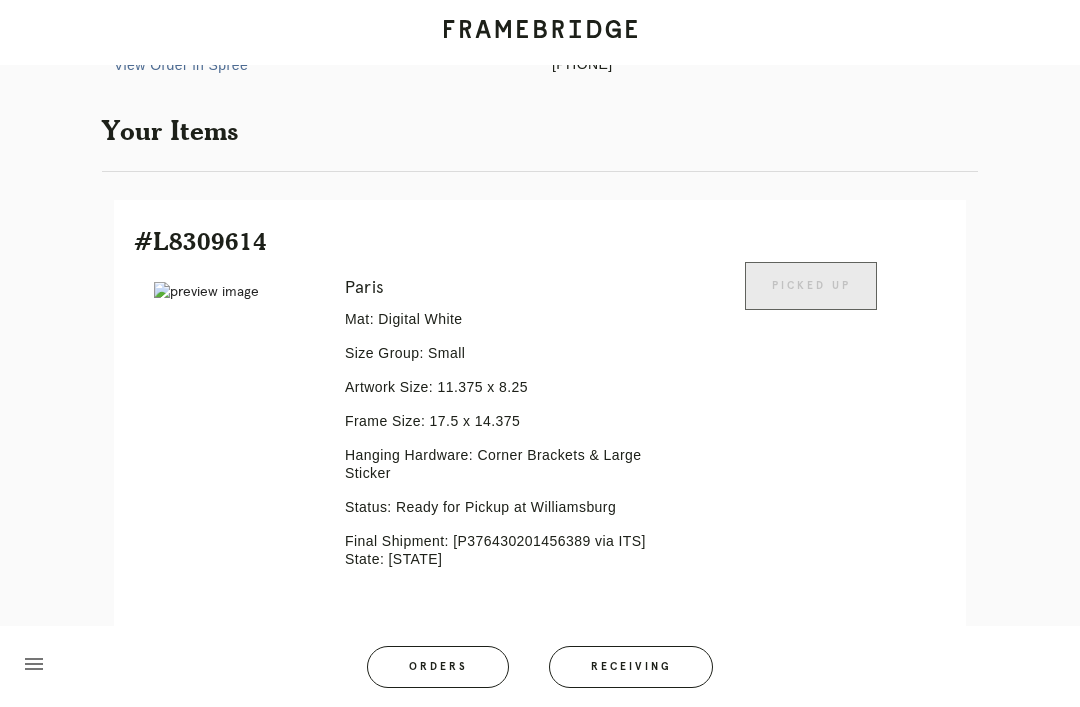 click on "Orders" at bounding box center (438, 667) 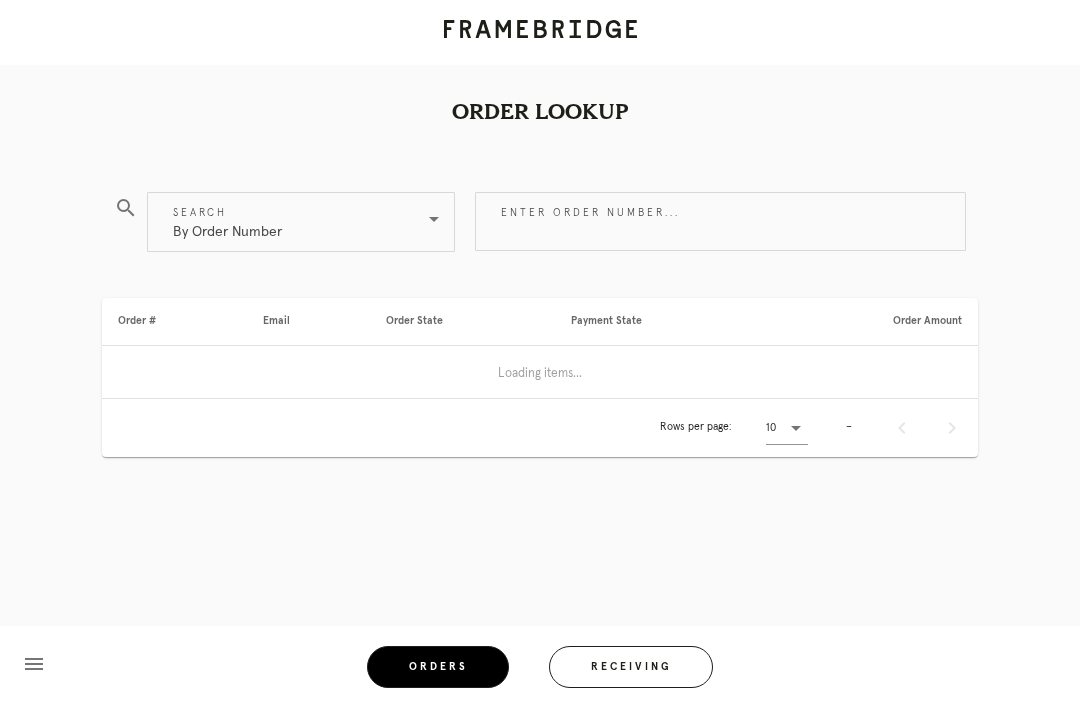 scroll, scrollTop: 0, scrollLeft: 0, axis: both 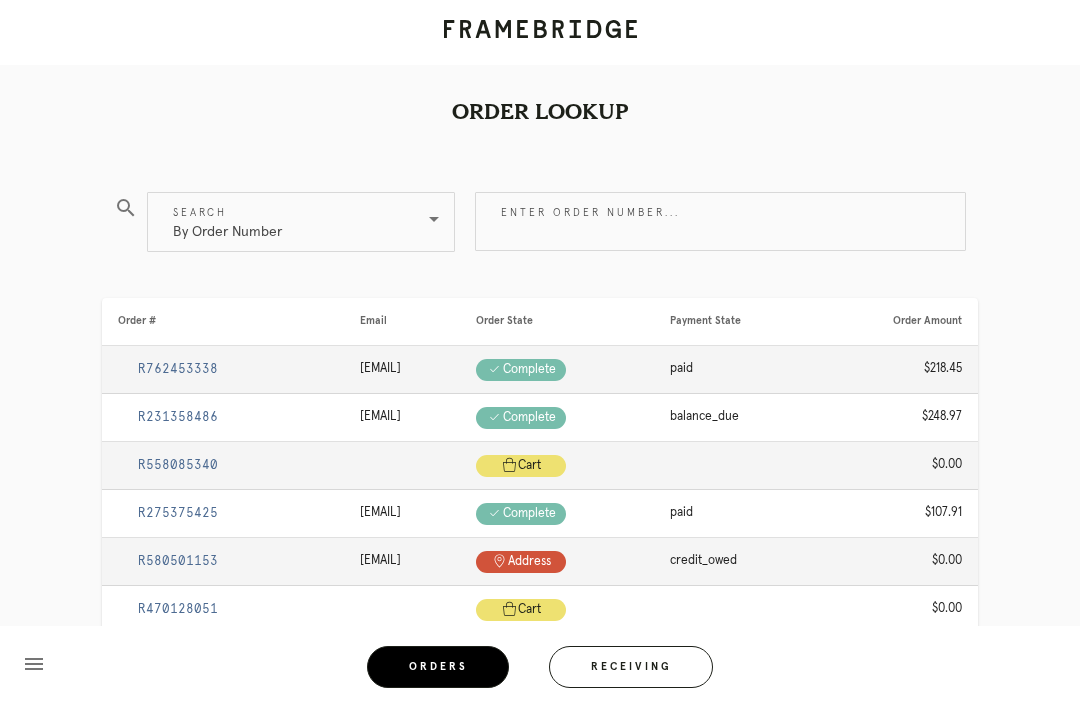 click on "Receiving" at bounding box center [631, 667] 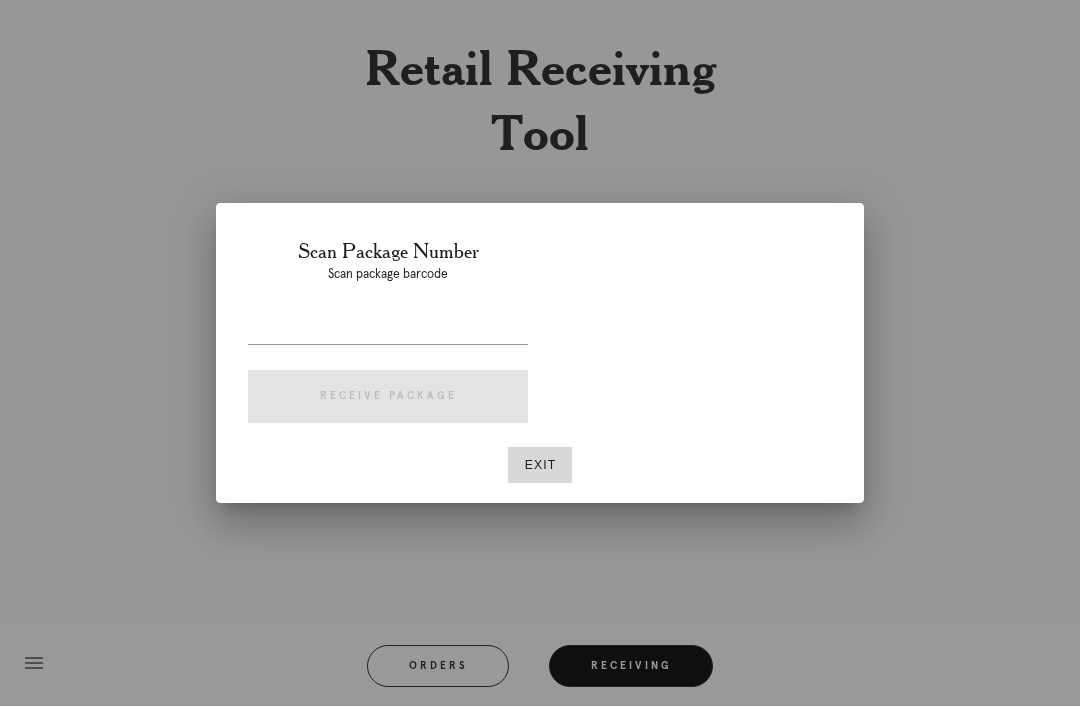 scroll, scrollTop: 64, scrollLeft: 0, axis: vertical 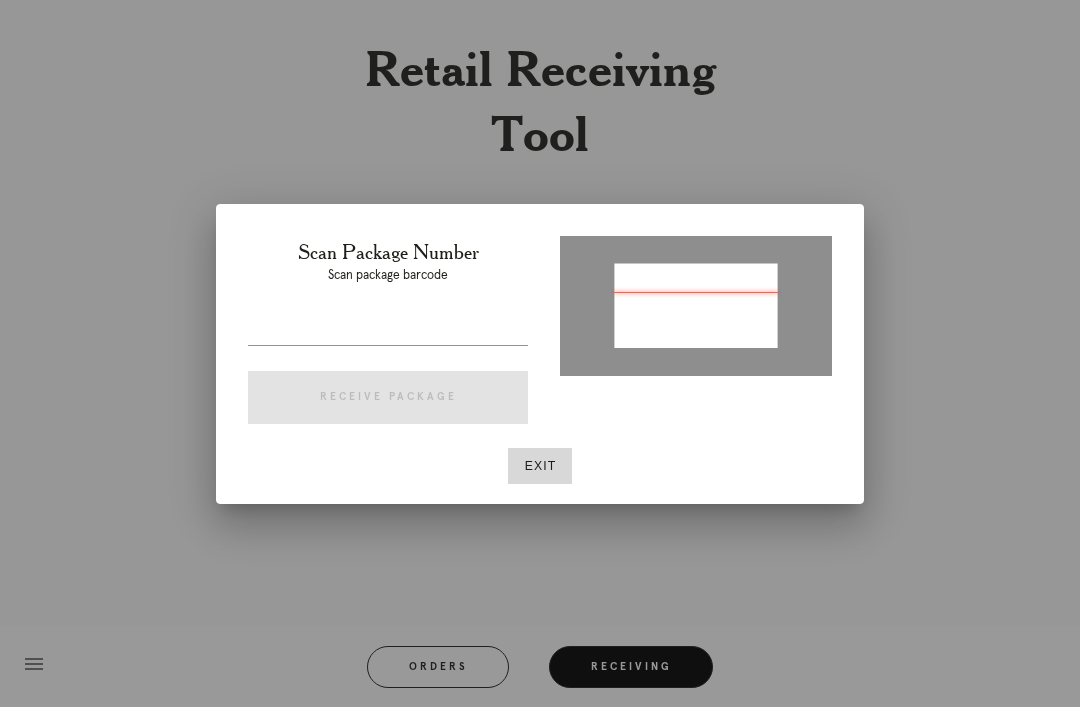type on "P811359159654339" 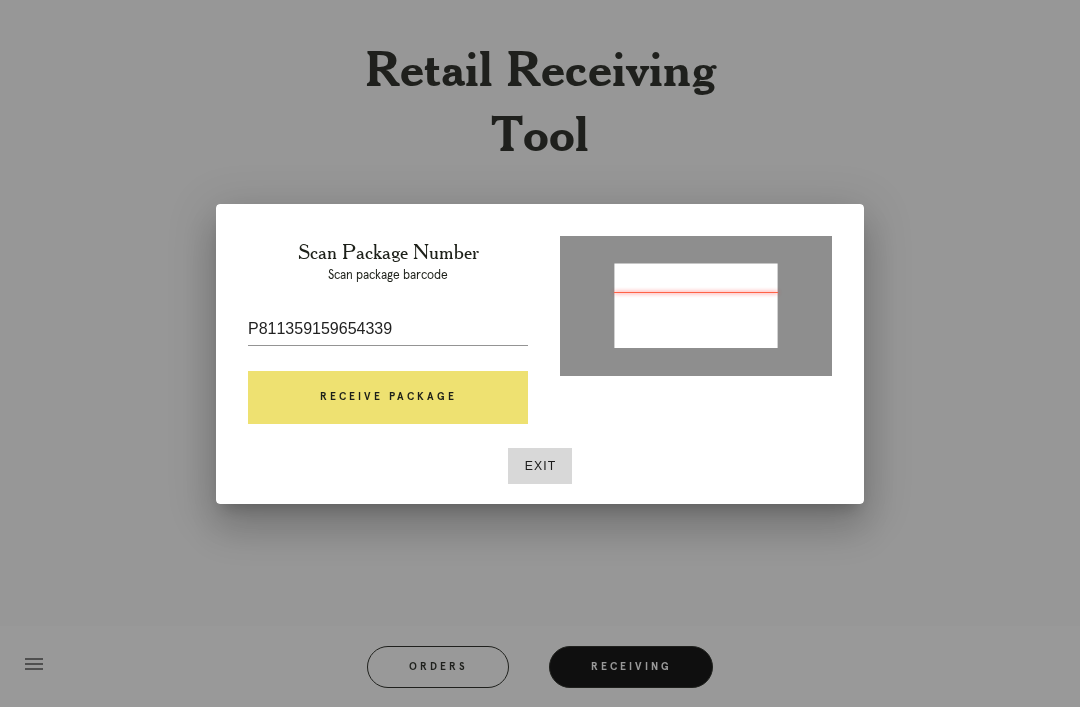 click on "Receive Package" at bounding box center [388, 398] 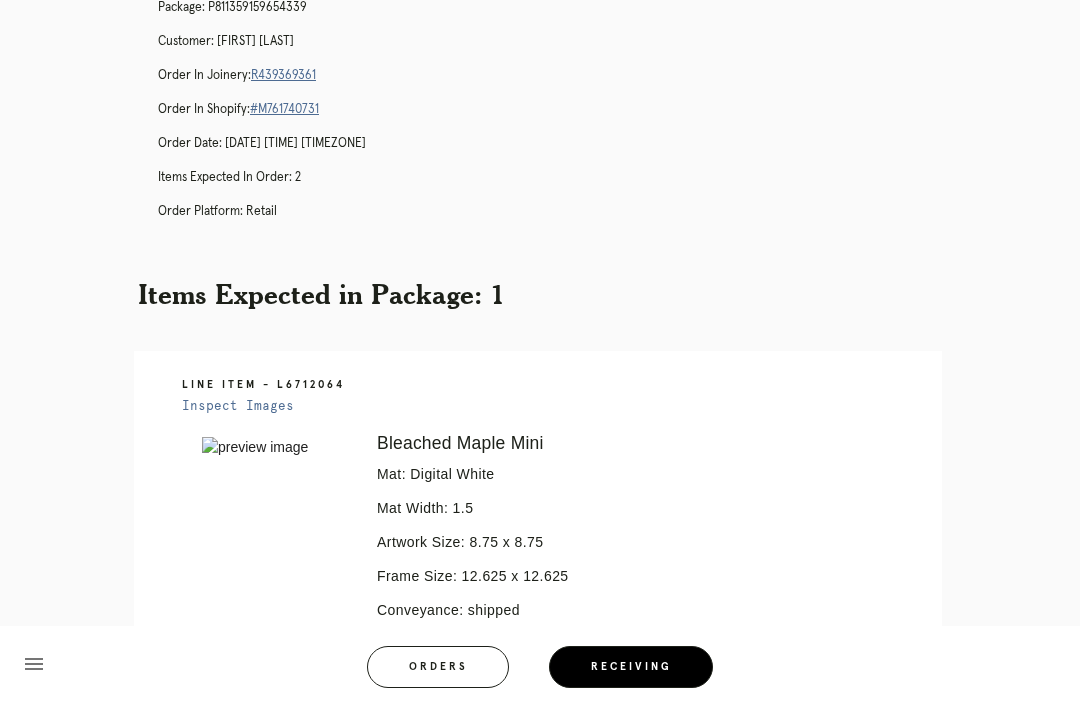 scroll, scrollTop: 128, scrollLeft: 0, axis: vertical 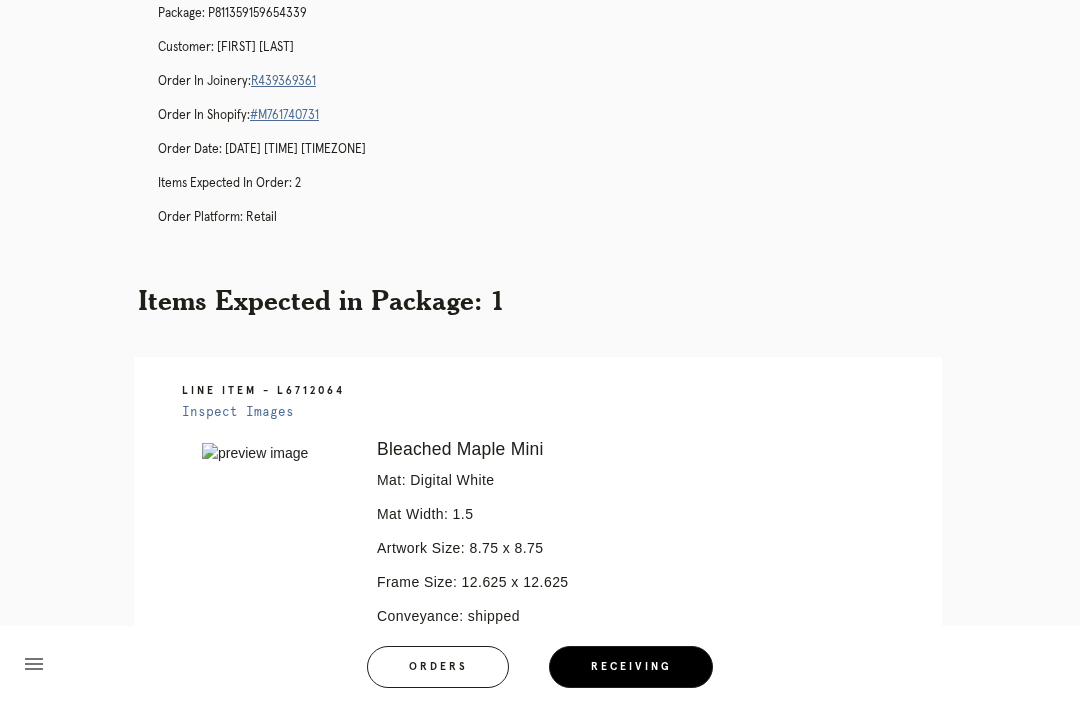 click on "R439369361" at bounding box center [283, 81] 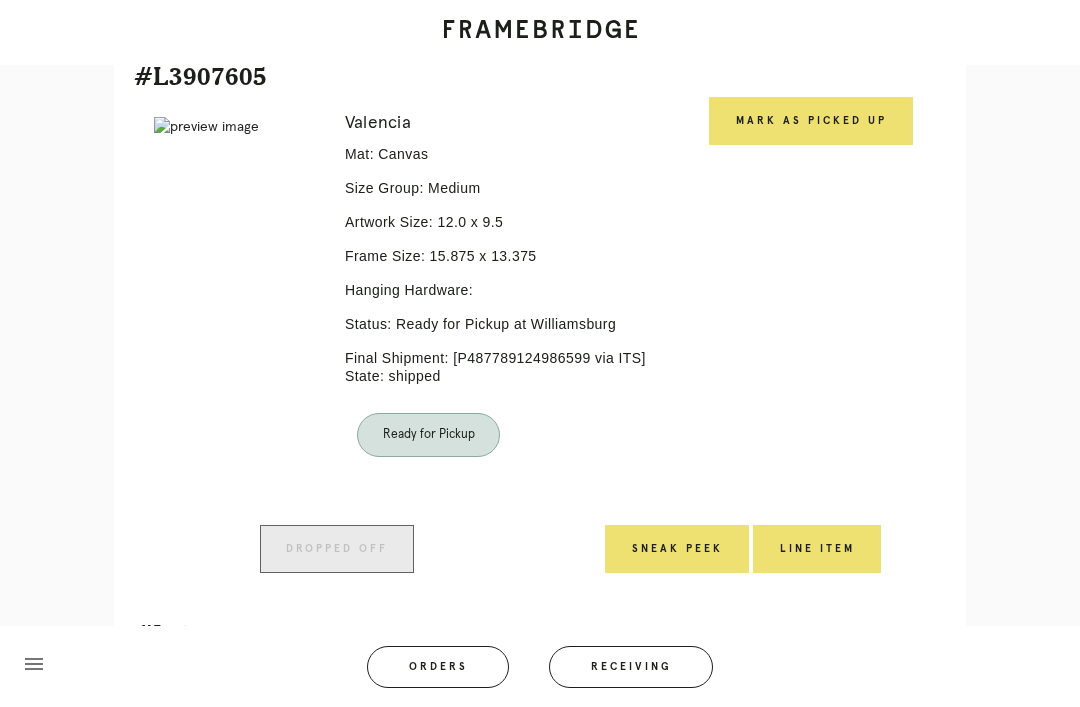 scroll, scrollTop: 497, scrollLeft: 0, axis: vertical 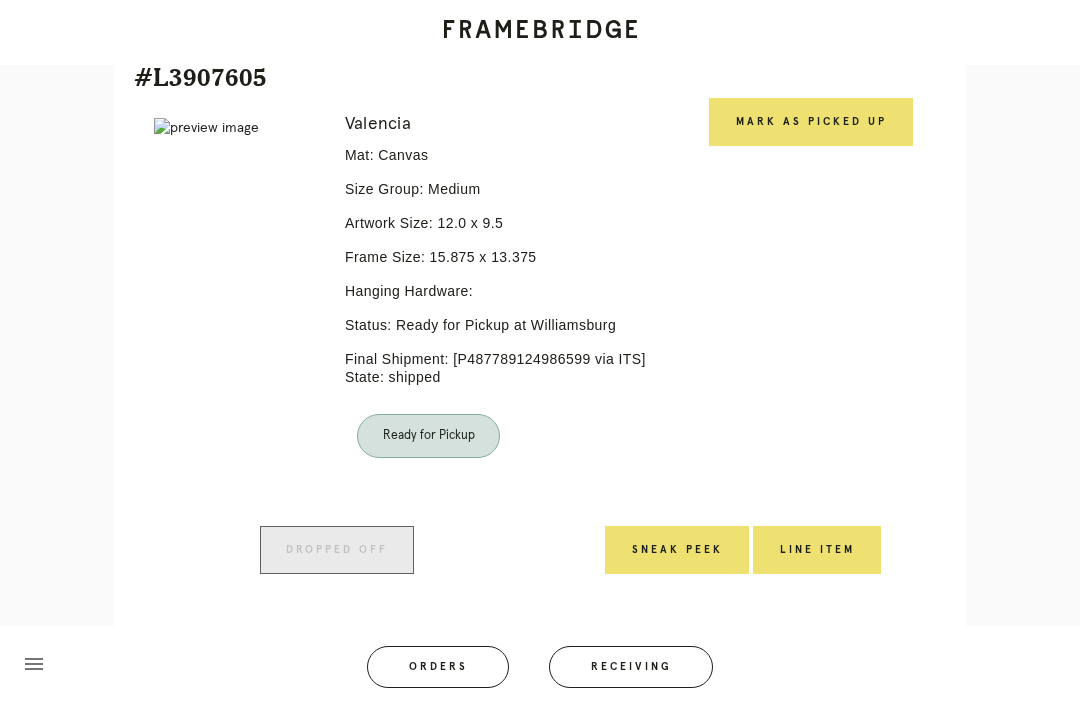 click on "Mark as Picked Up" at bounding box center (811, 122) 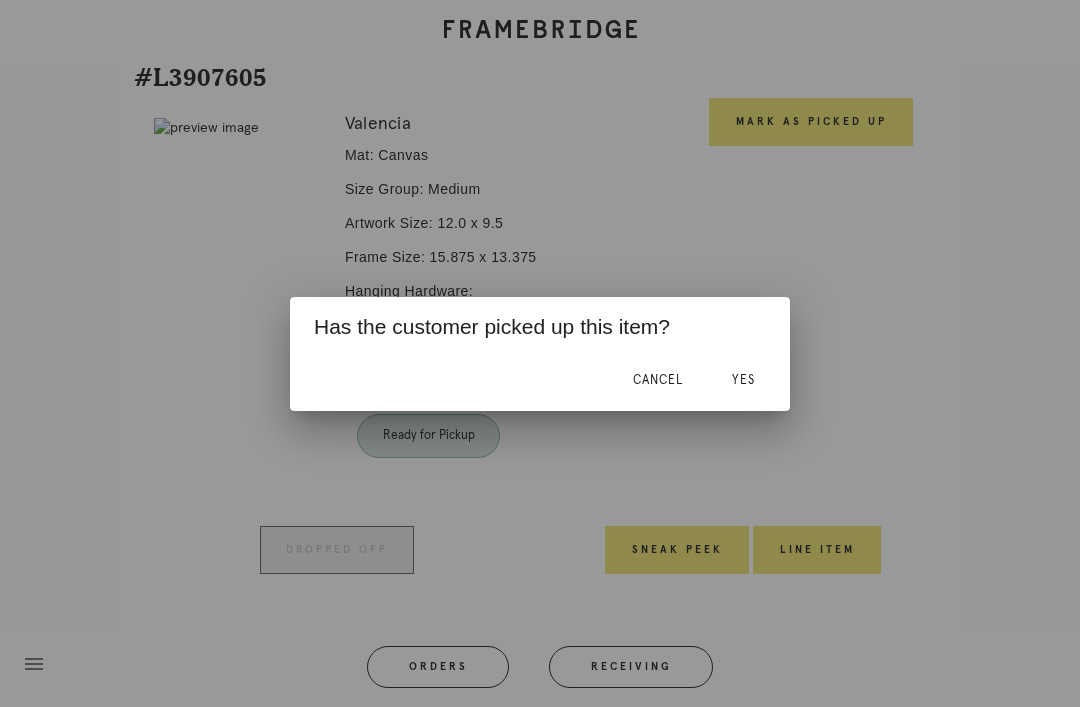 click on "Yes" at bounding box center (743, 381) 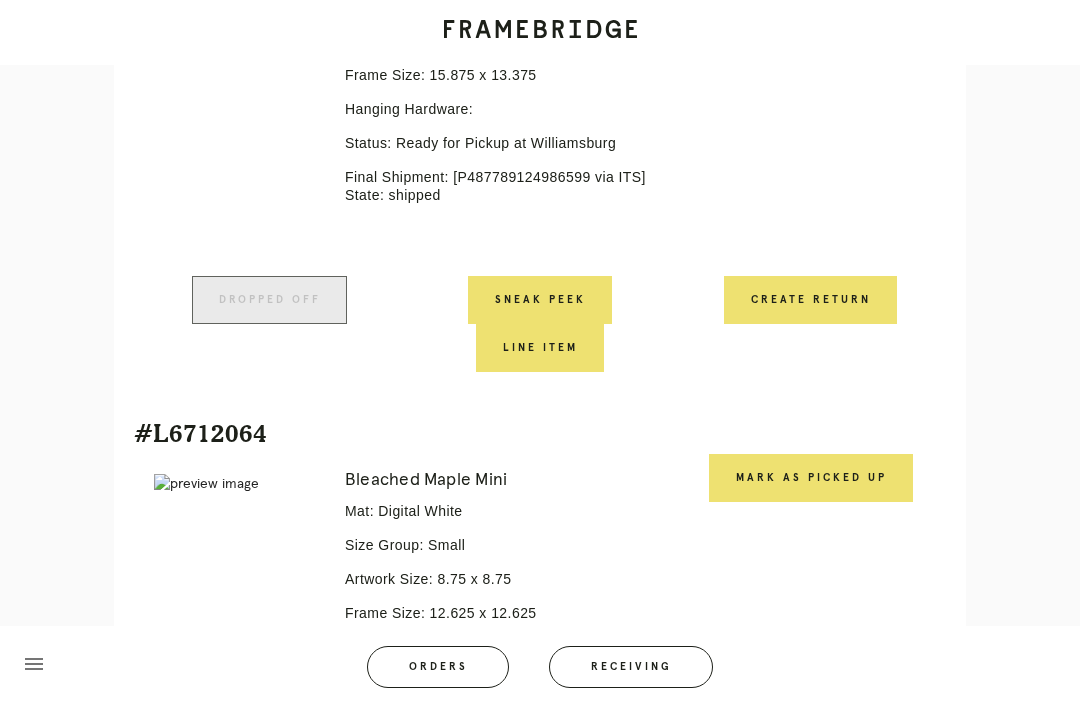 scroll, scrollTop: 988, scrollLeft: 0, axis: vertical 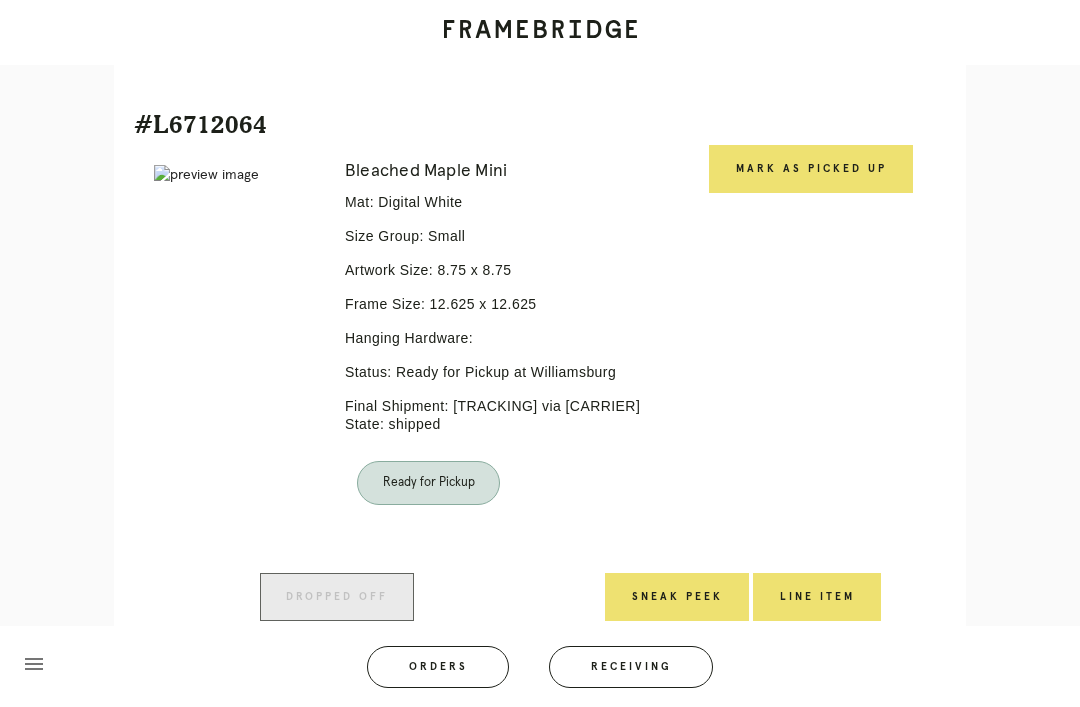 click on "Mark as Picked Up" at bounding box center (811, 169) 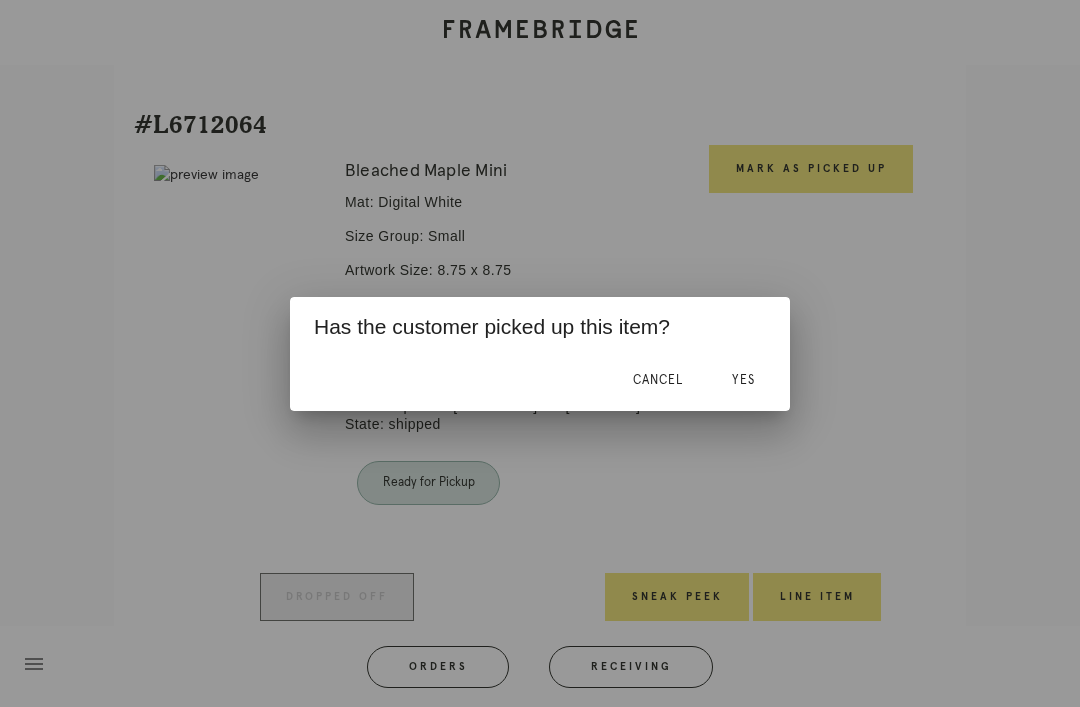 click on "Yes" at bounding box center (743, 380) 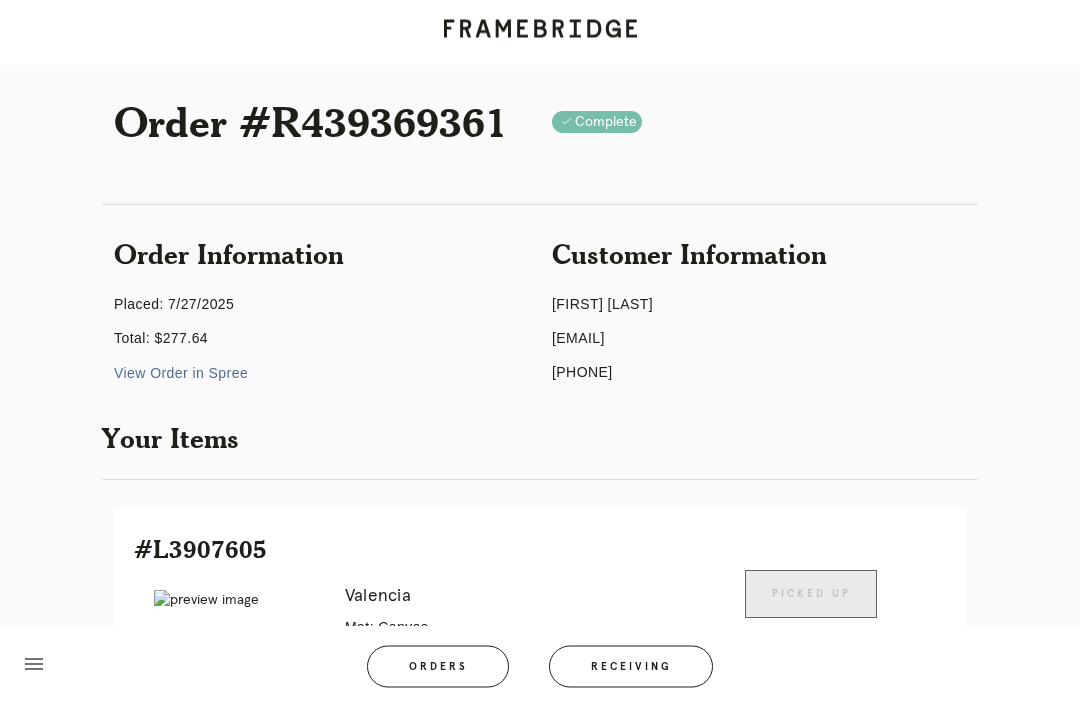 scroll, scrollTop: 0, scrollLeft: 0, axis: both 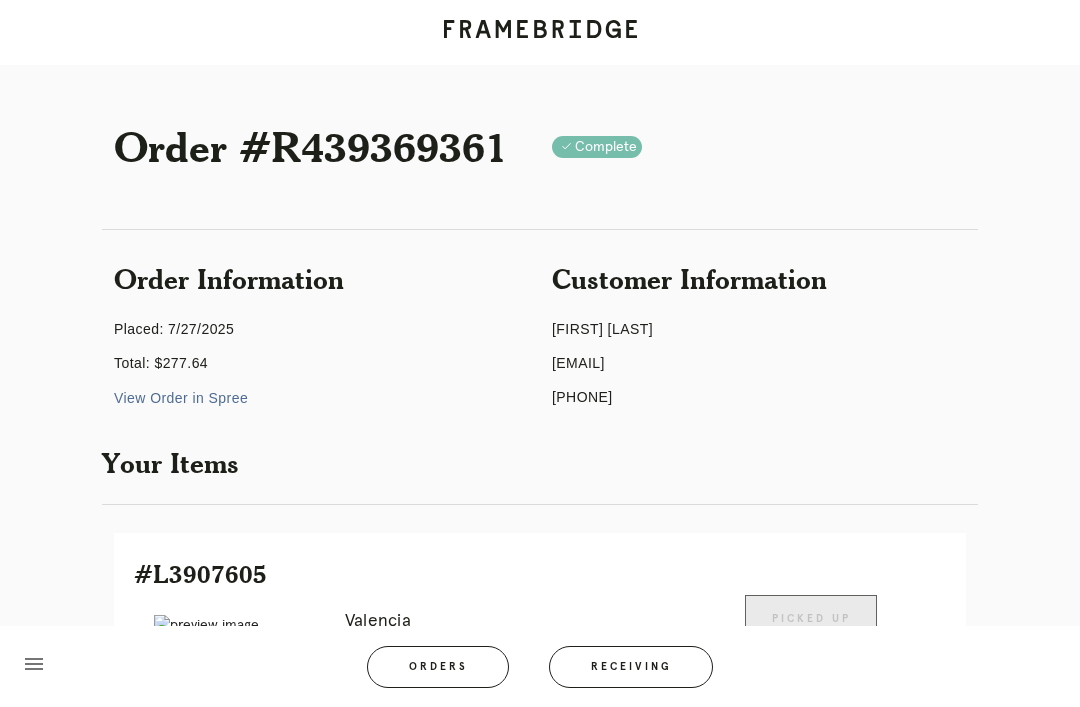 click on "Receiving" at bounding box center [631, 667] 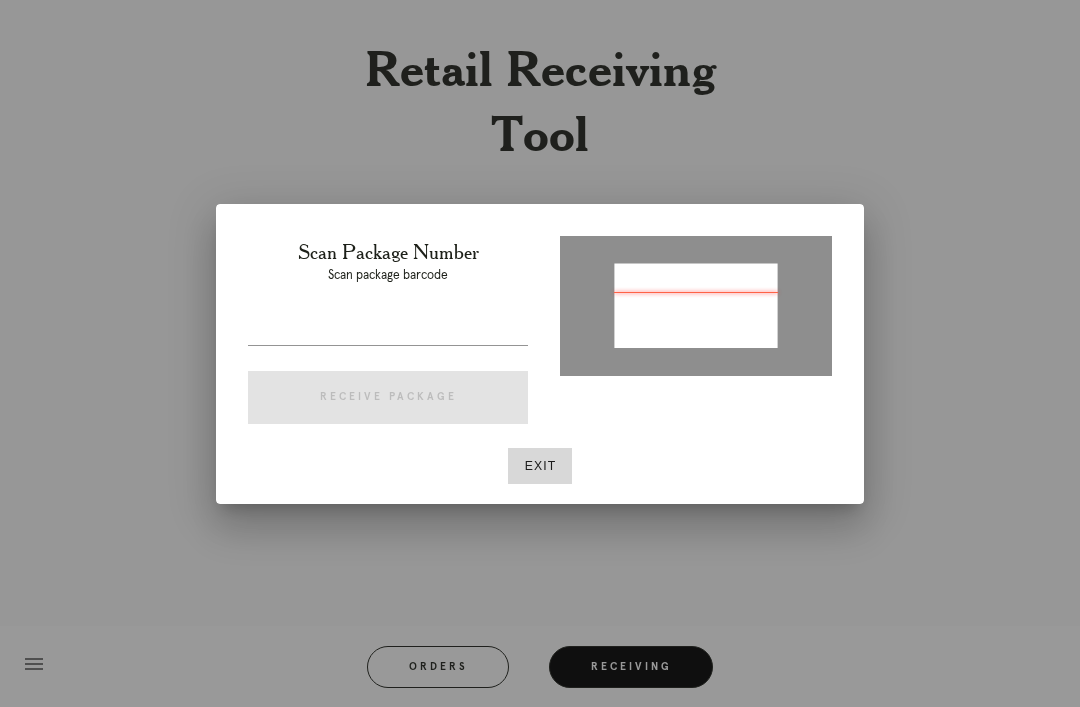 type on "P961314040091260" 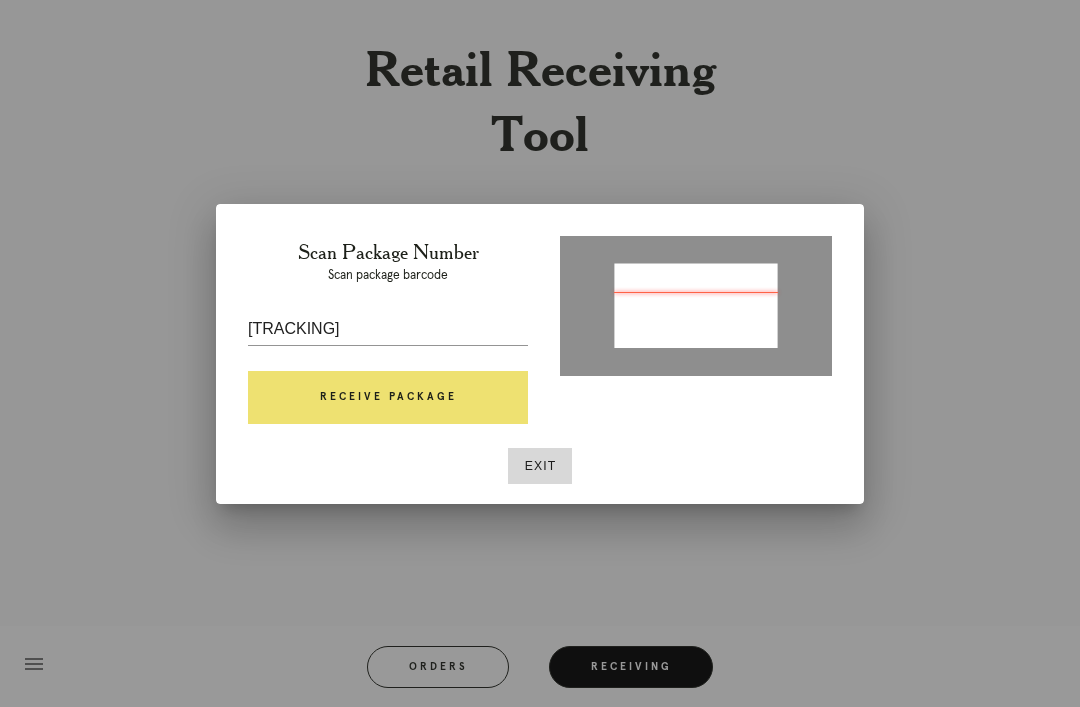 click on "Receive Package" at bounding box center (388, 398) 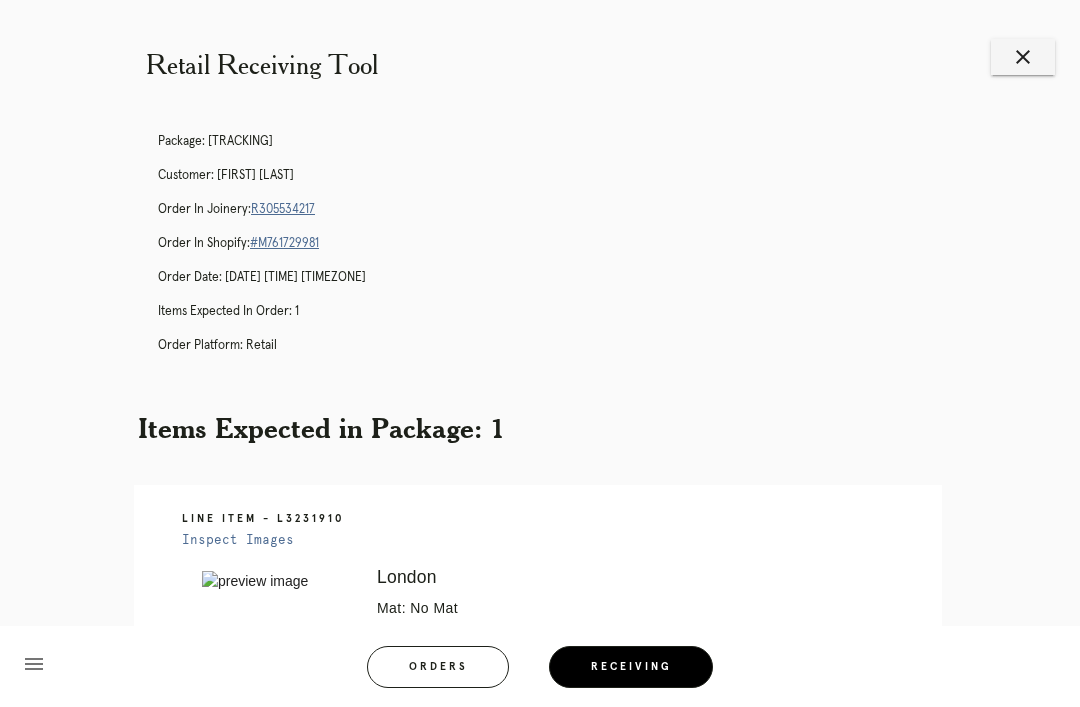 click on "R305534217" at bounding box center (283, 209) 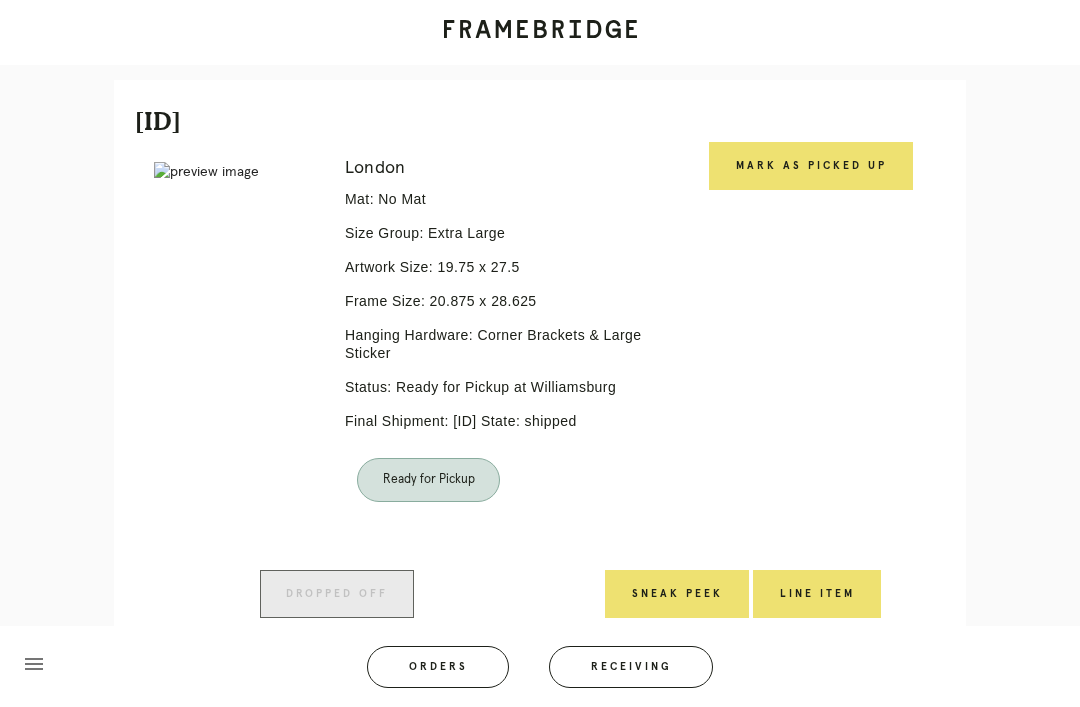 scroll, scrollTop: 464, scrollLeft: 0, axis: vertical 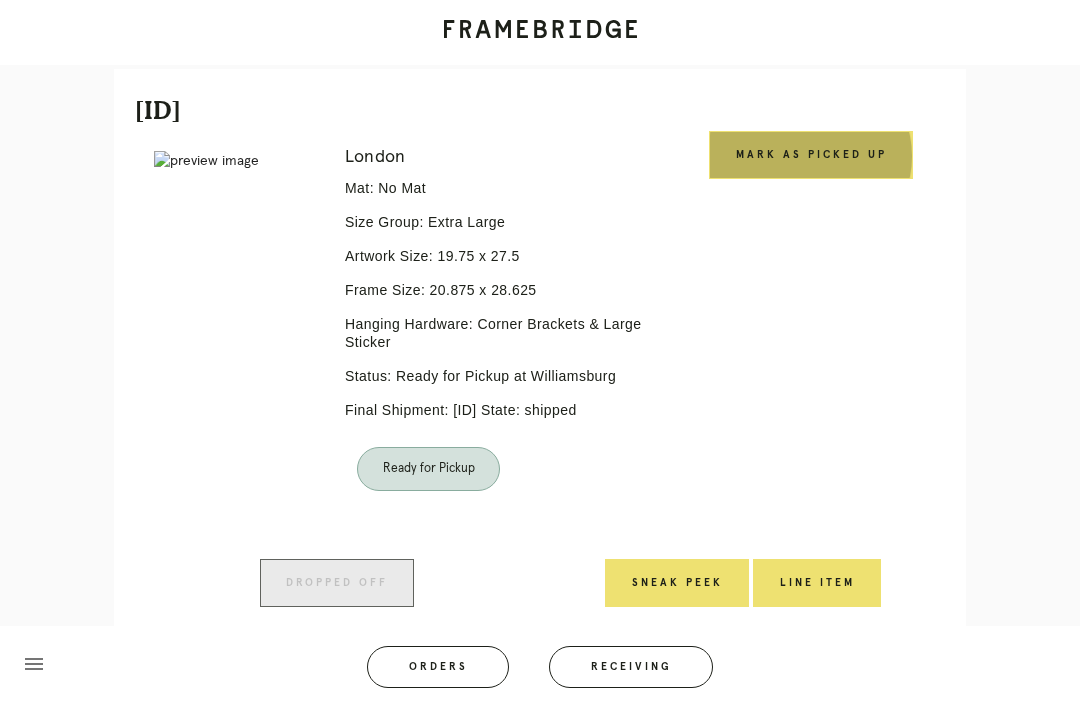 click on "Mark as Picked Up" at bounding box center (811, 155) 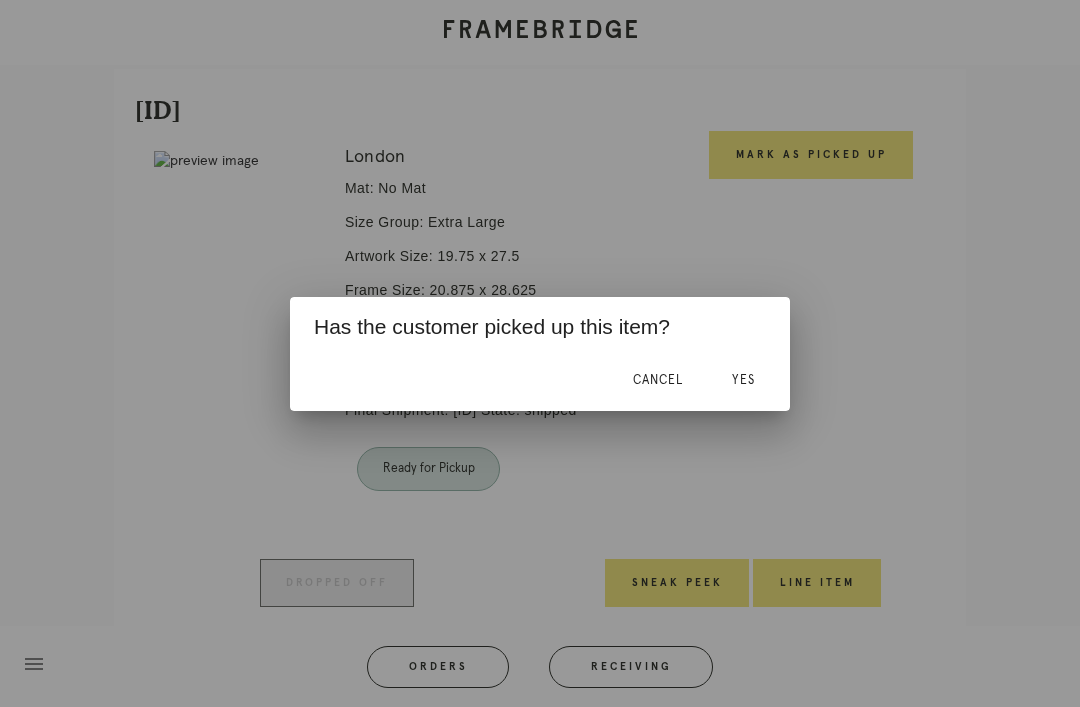 click on "Yes" at bounding box center (743, 380) 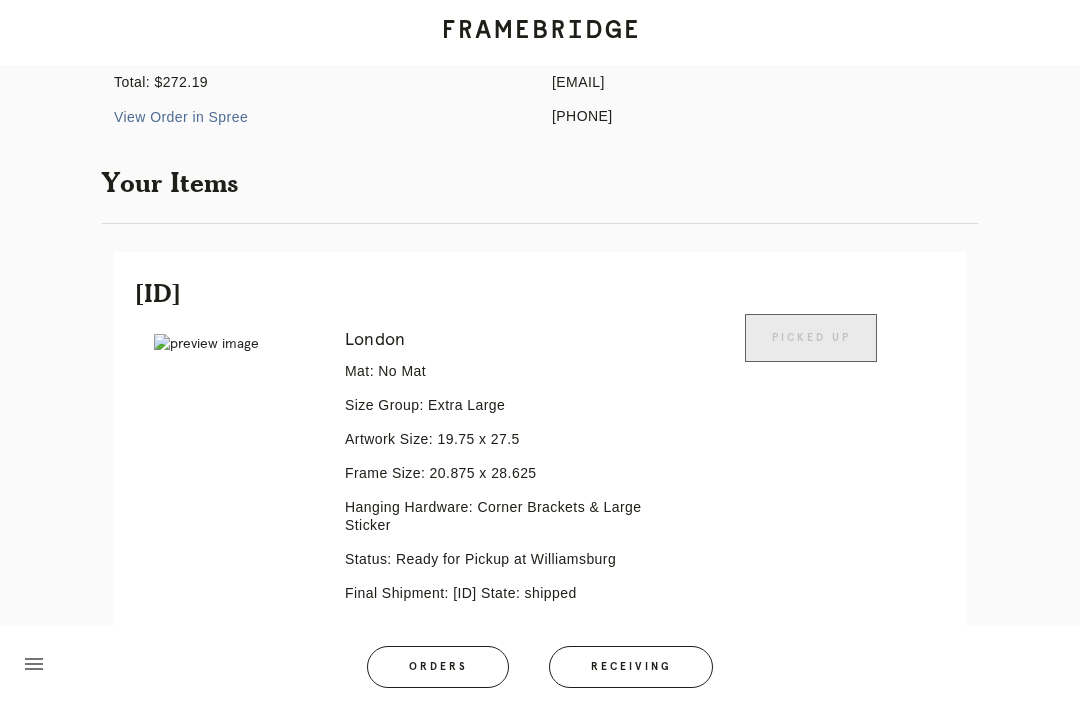 scroll, scrollTop: 0, scrollLeft: 0, axis: both 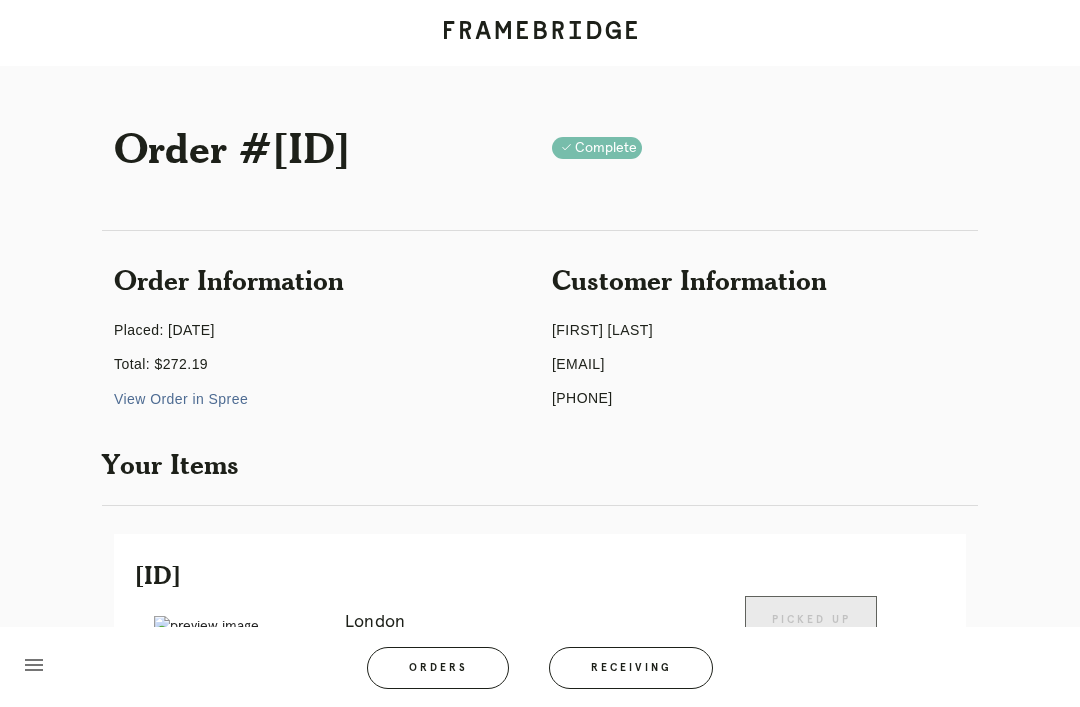 click on "Orders" at bounding box center (438, 667) 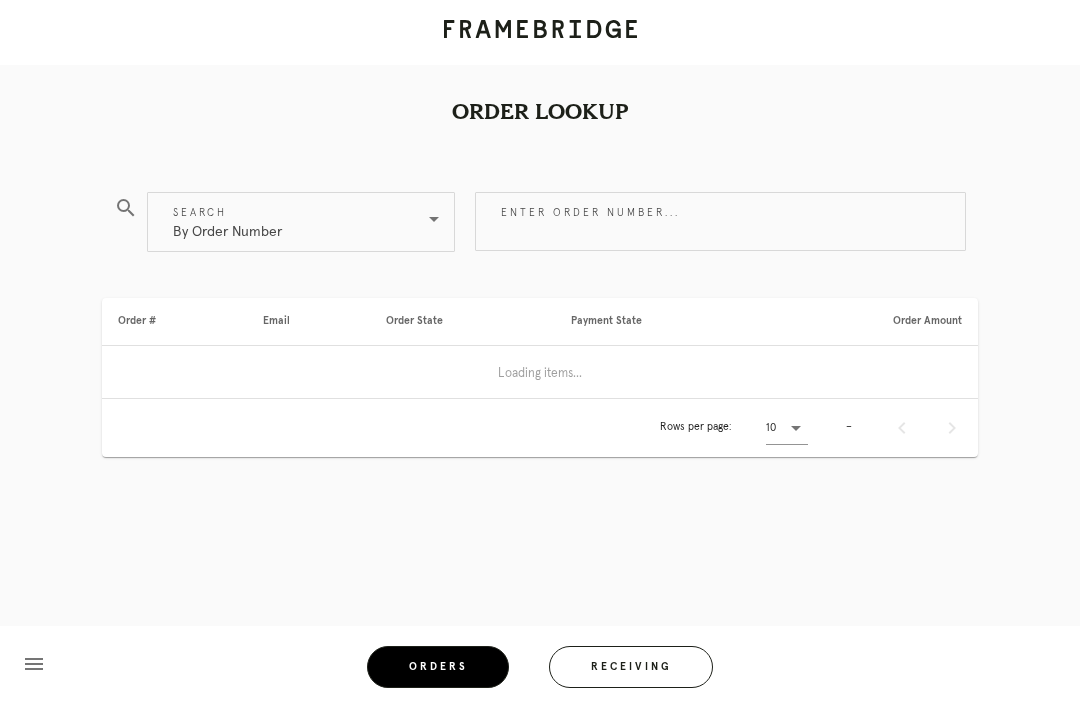 click on "Enter order number..." at bounding box center (720, 221) 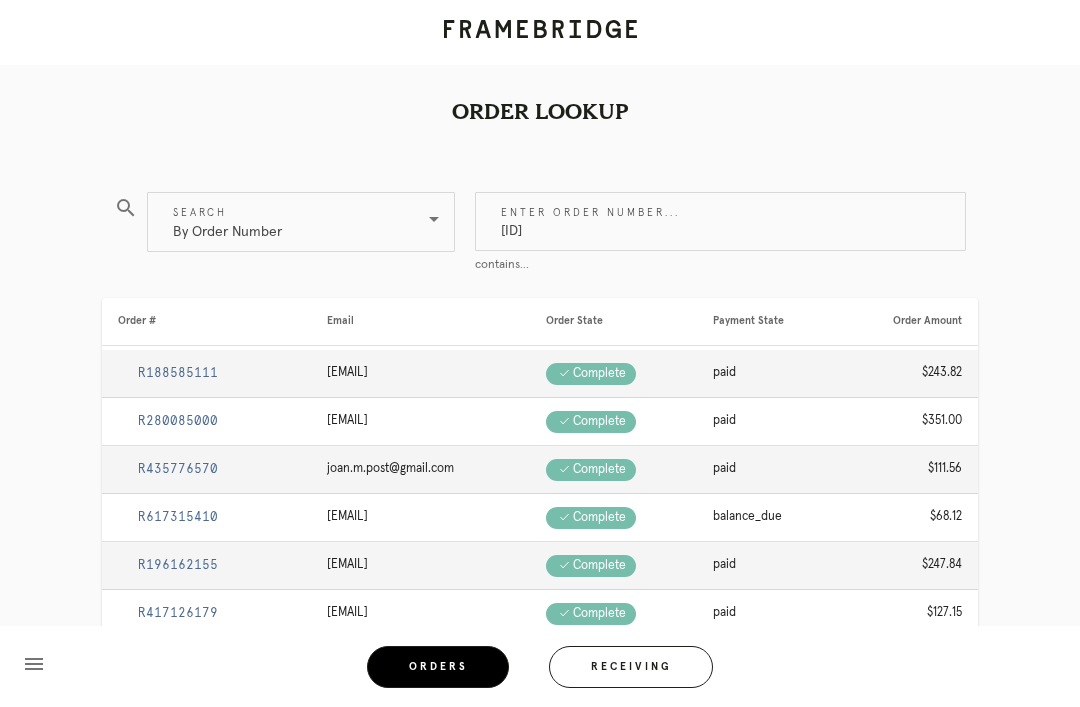 type on "[ID]" 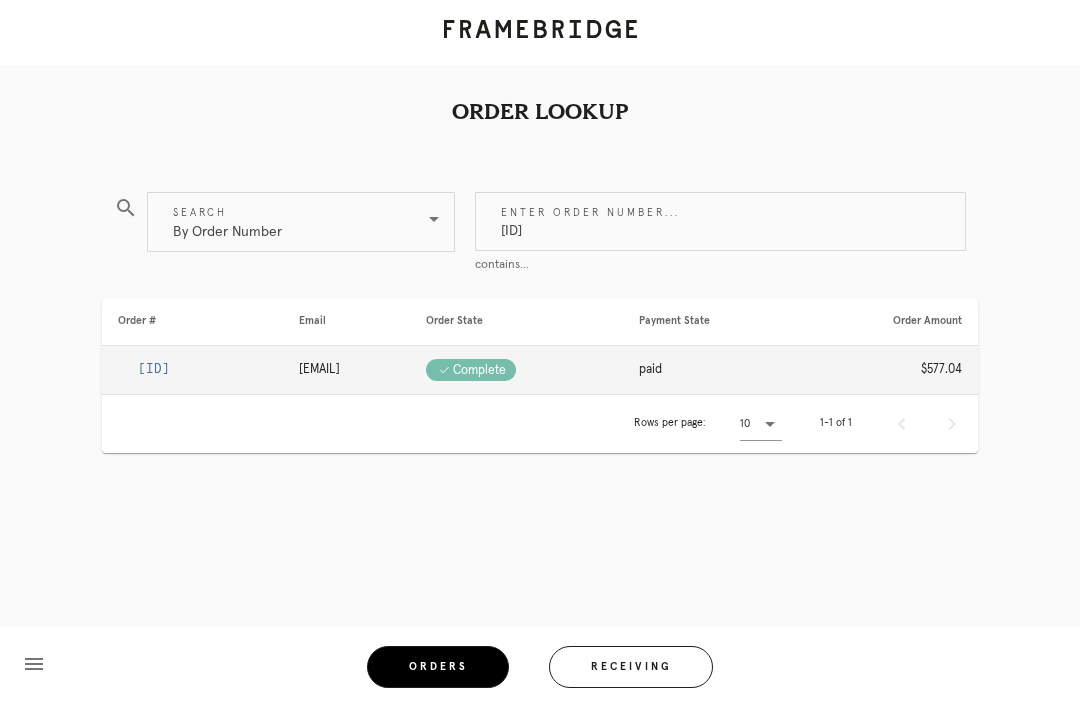 click on "[ID]" at bounding box center (154, 369) 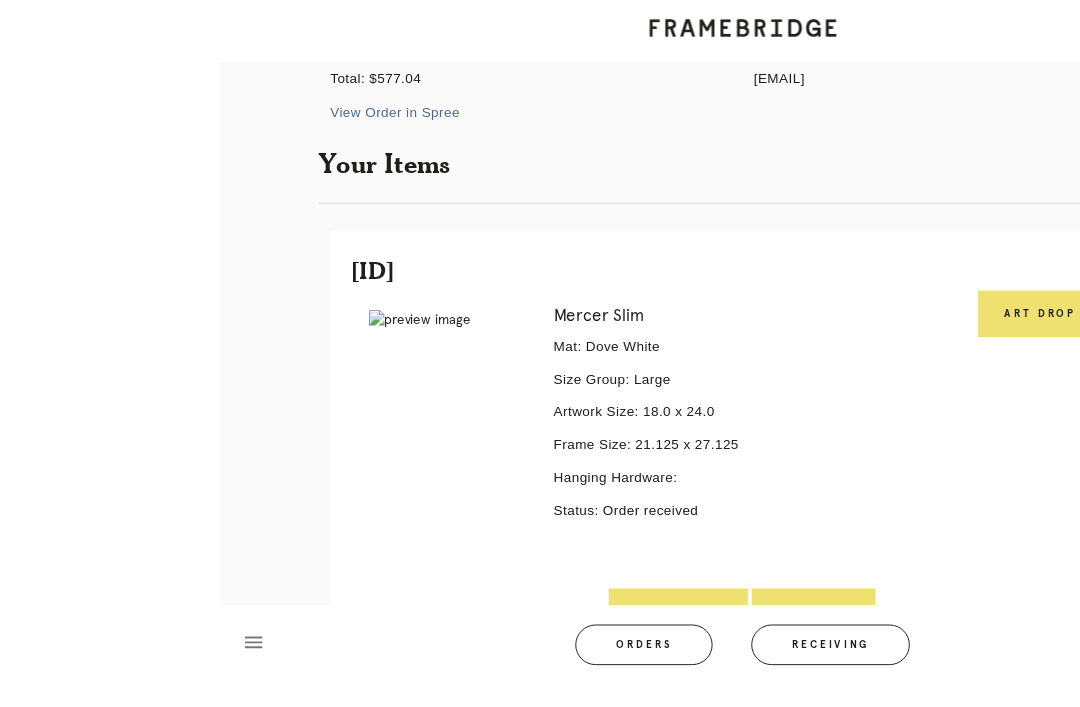 scroll, scrollTop: 292, scrollLeft: 0, axis: vertical 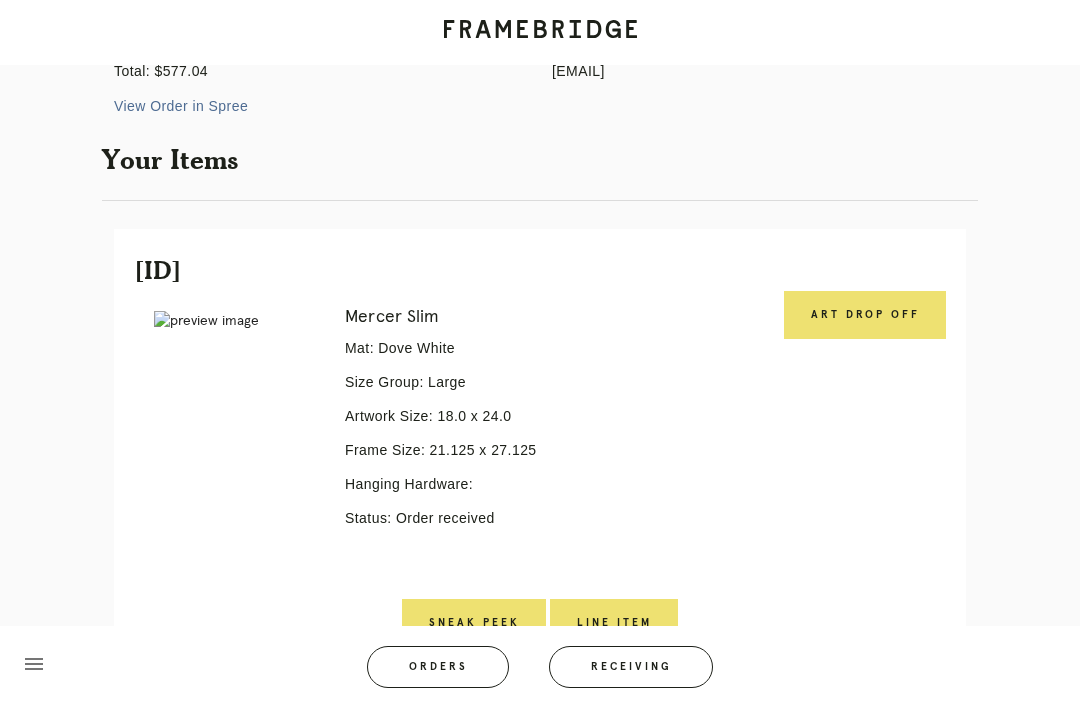click on "Art drop off" at bounding box center (865, 315) 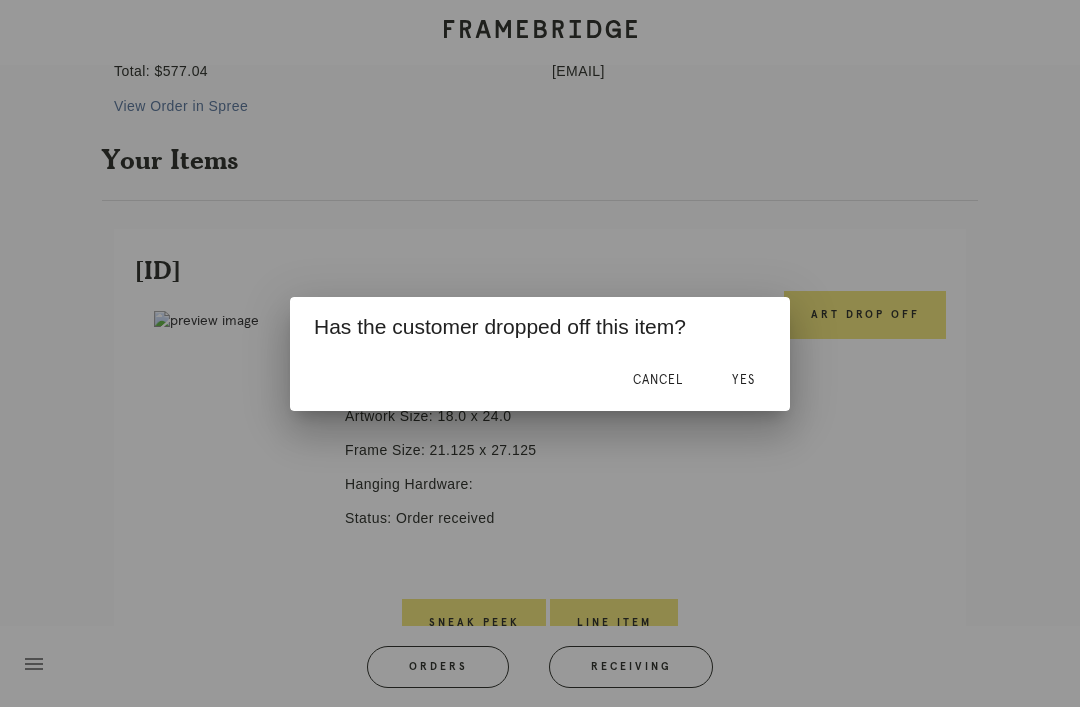 click on "Yes" at bounding box center (743, 380) 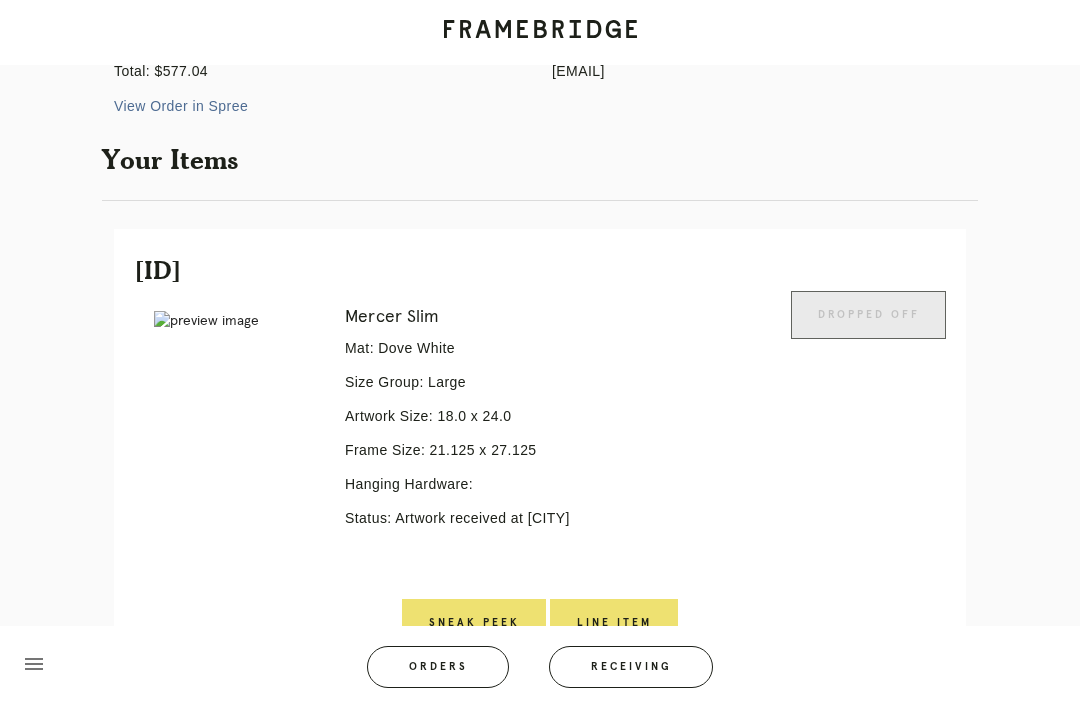 click at bounding box center [733, 445] 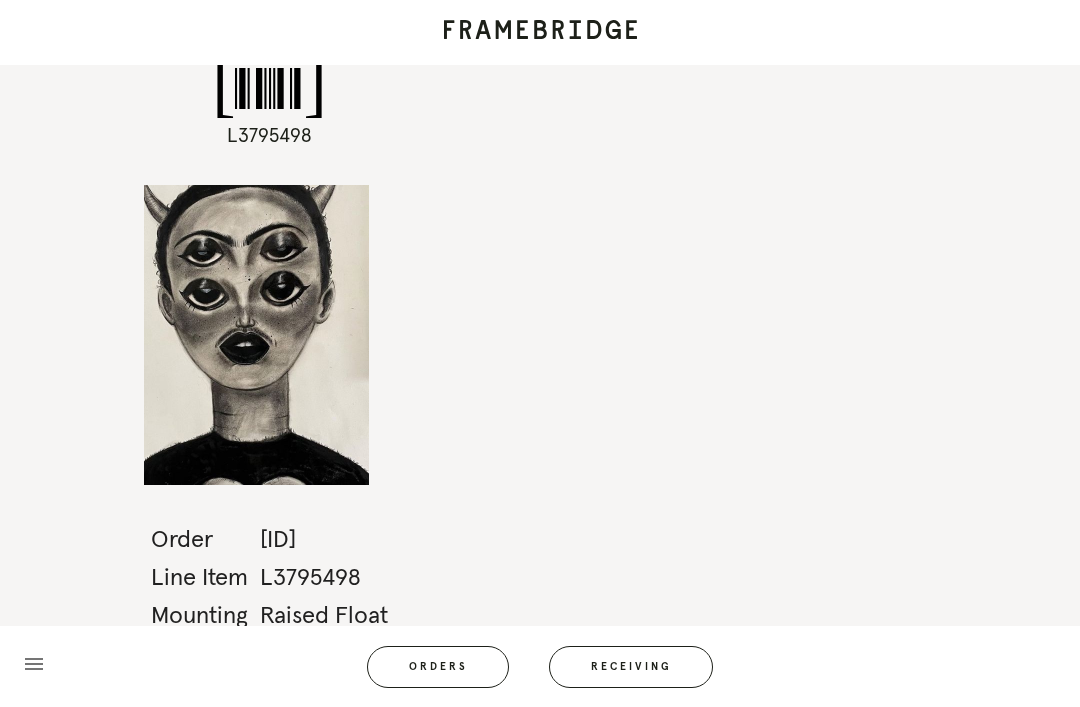 scroll, scrollTop: 24, scrollLeft: 0, axis: vertical 